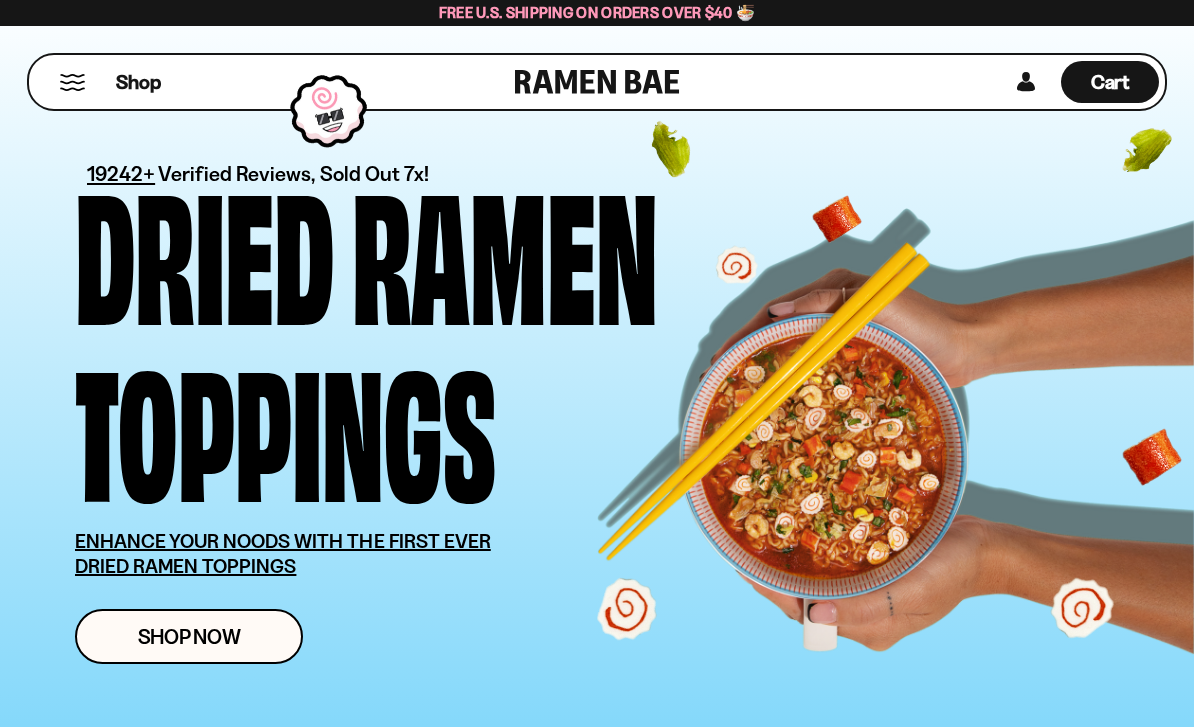 scroll, scrollTop: 0, scrollLeft: 0, axis: both 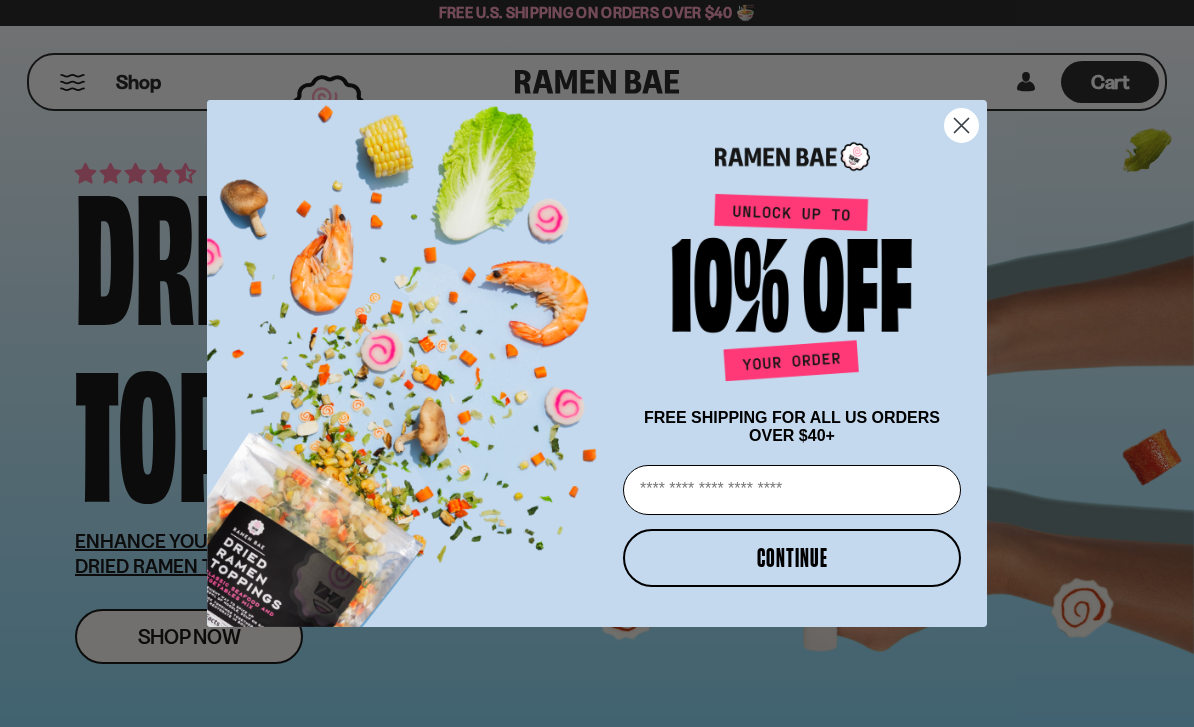 click on "Email" at bounding box center (792, 490) 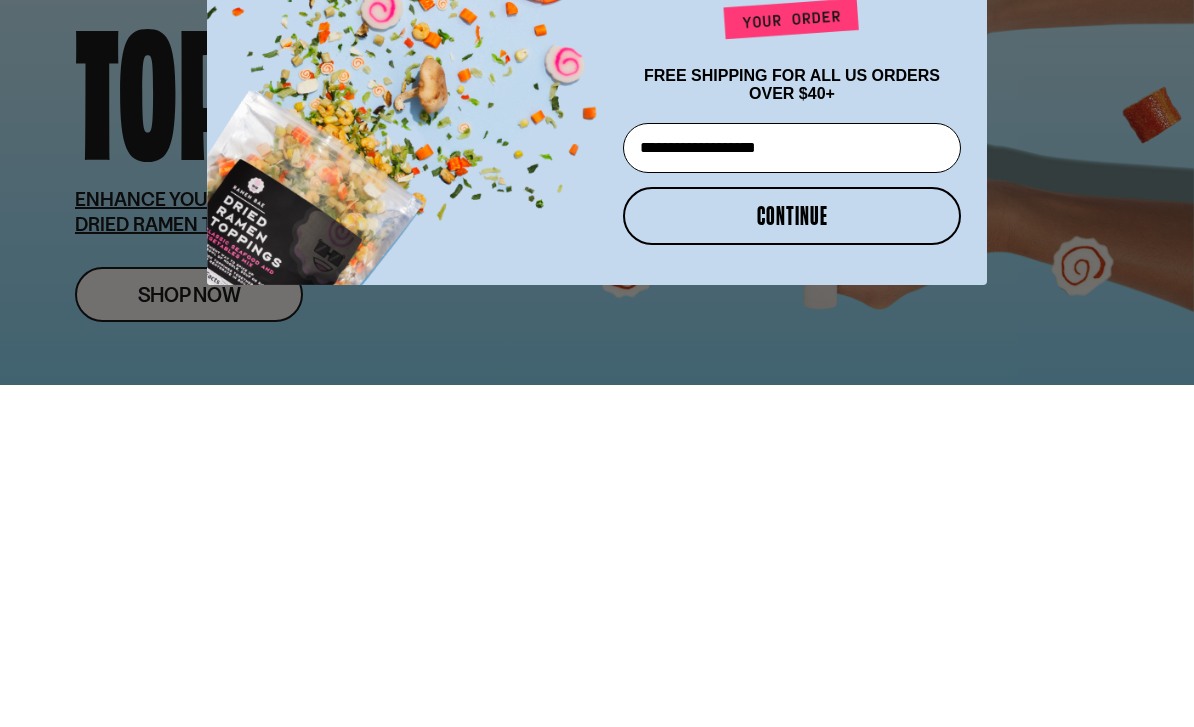 type on "**********" 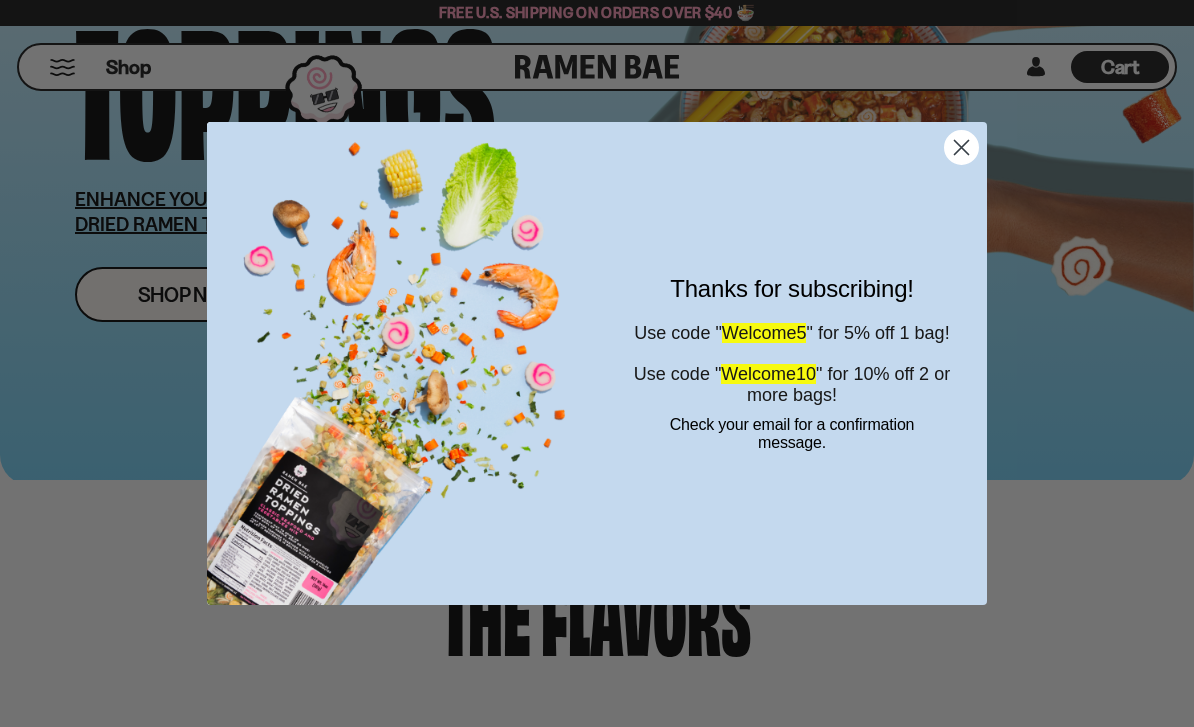 click 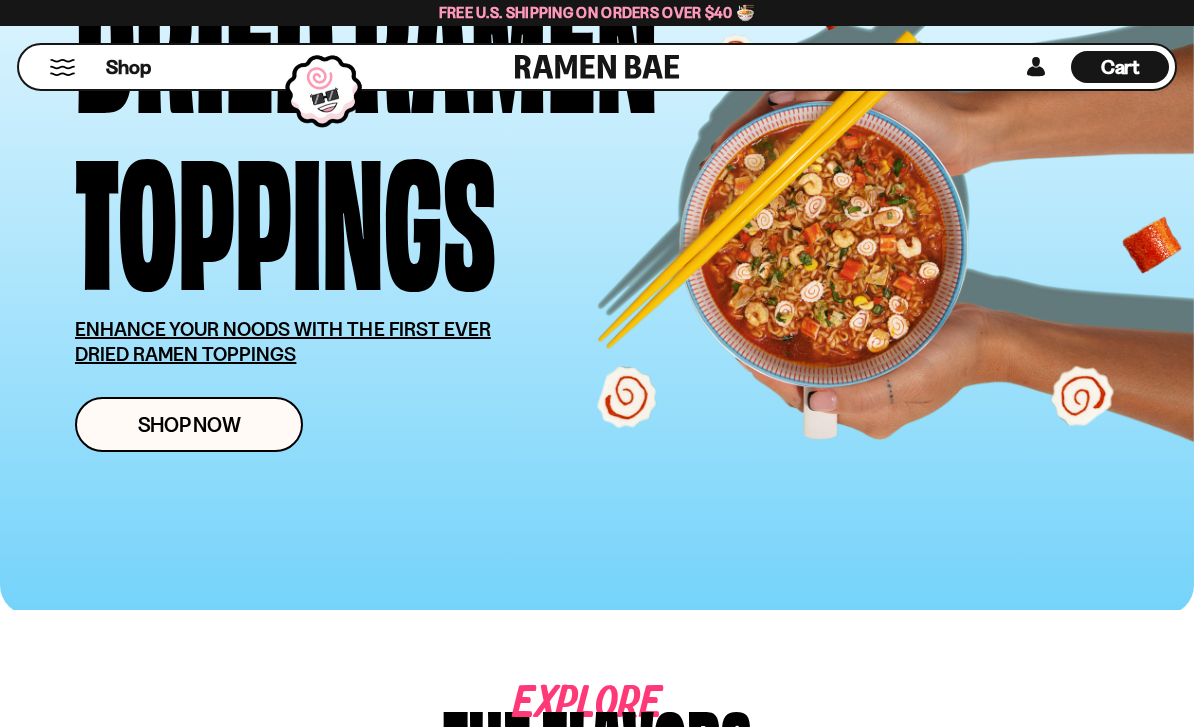 scroll, scrollTop: 215, scrollLeft: 0, axis: vertical 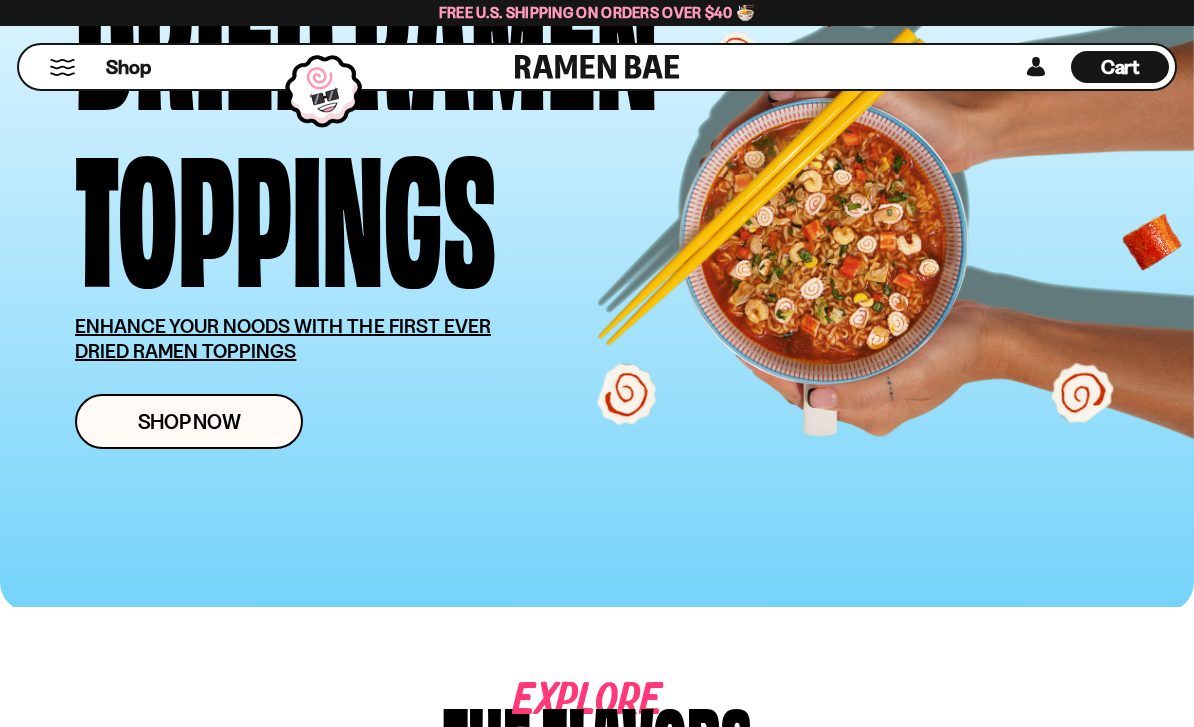 click on "Shop Now" at bounding box center [189, 421] 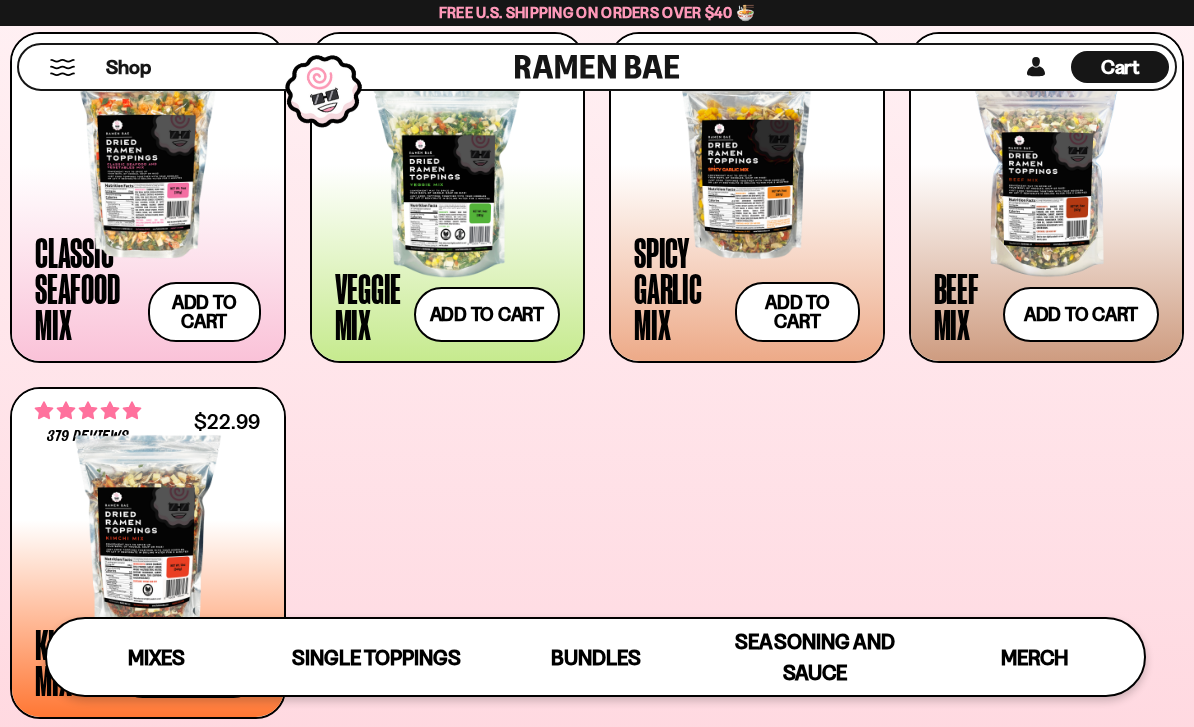 scroll, scrollTop: 759, scrollLeft: 0, axis: vertical 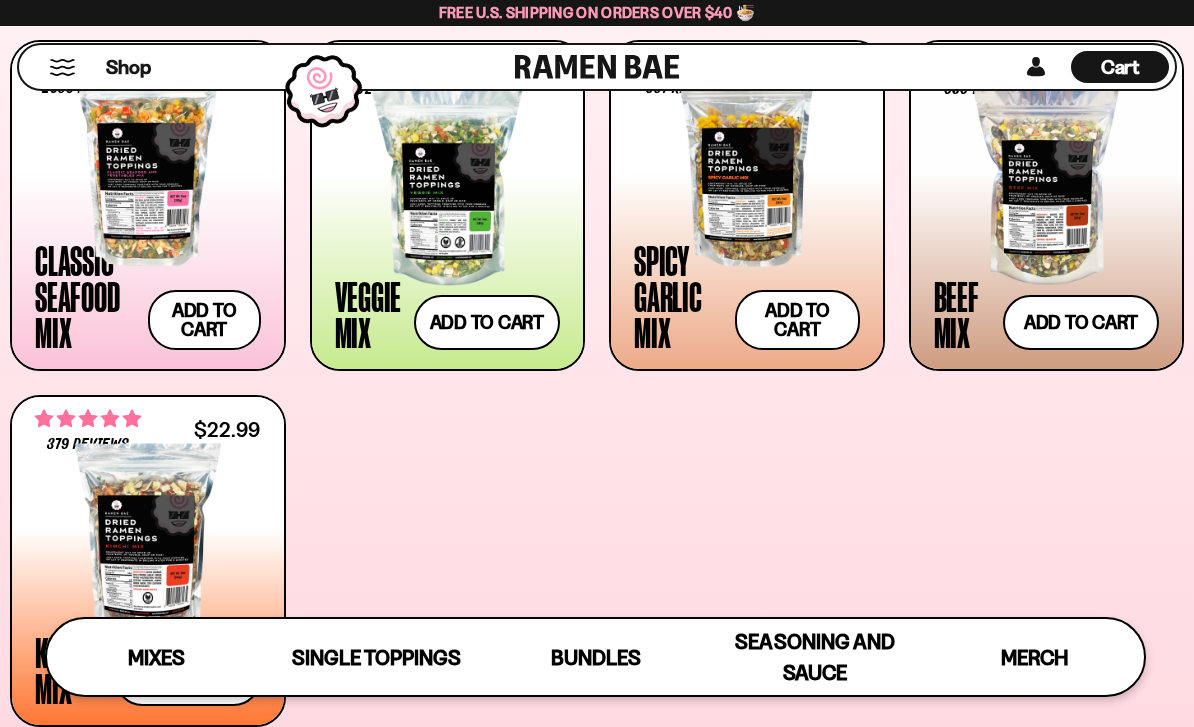 click on "Add to cart
Add
—
Regular price
$26.99
Regular price
Sale price
$26.99
Unit price
/
per" at bounding box center [204, 320] 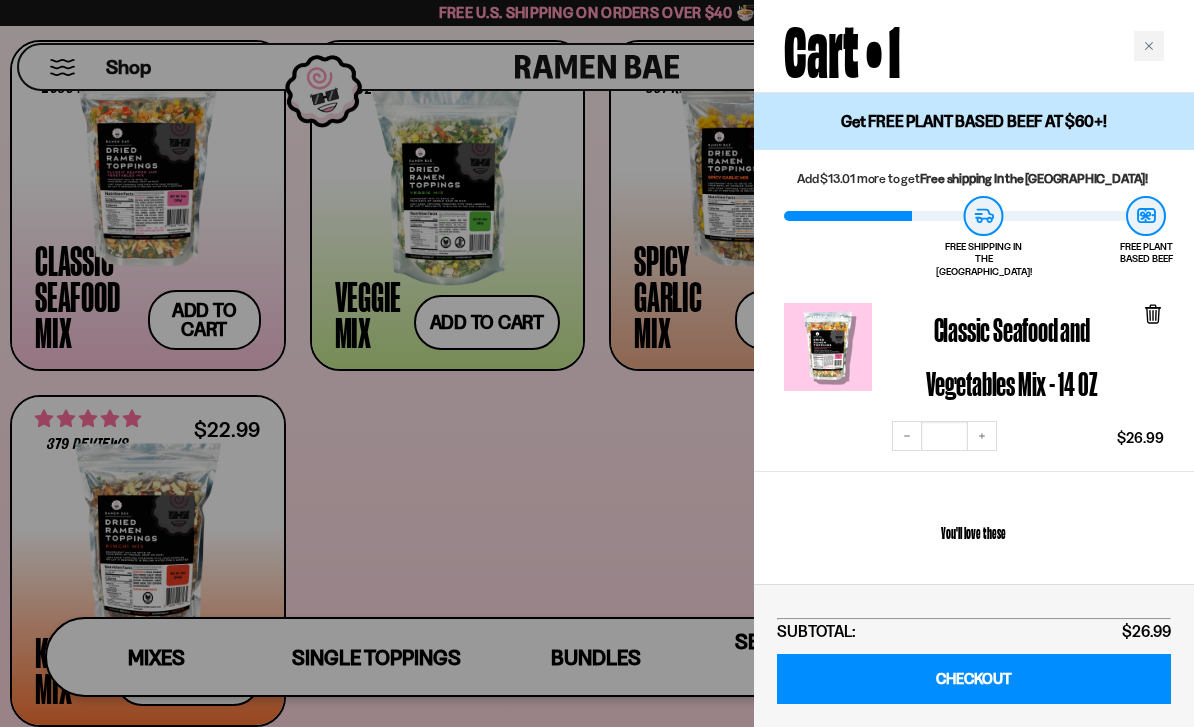 click at bounding box center (597, 363) 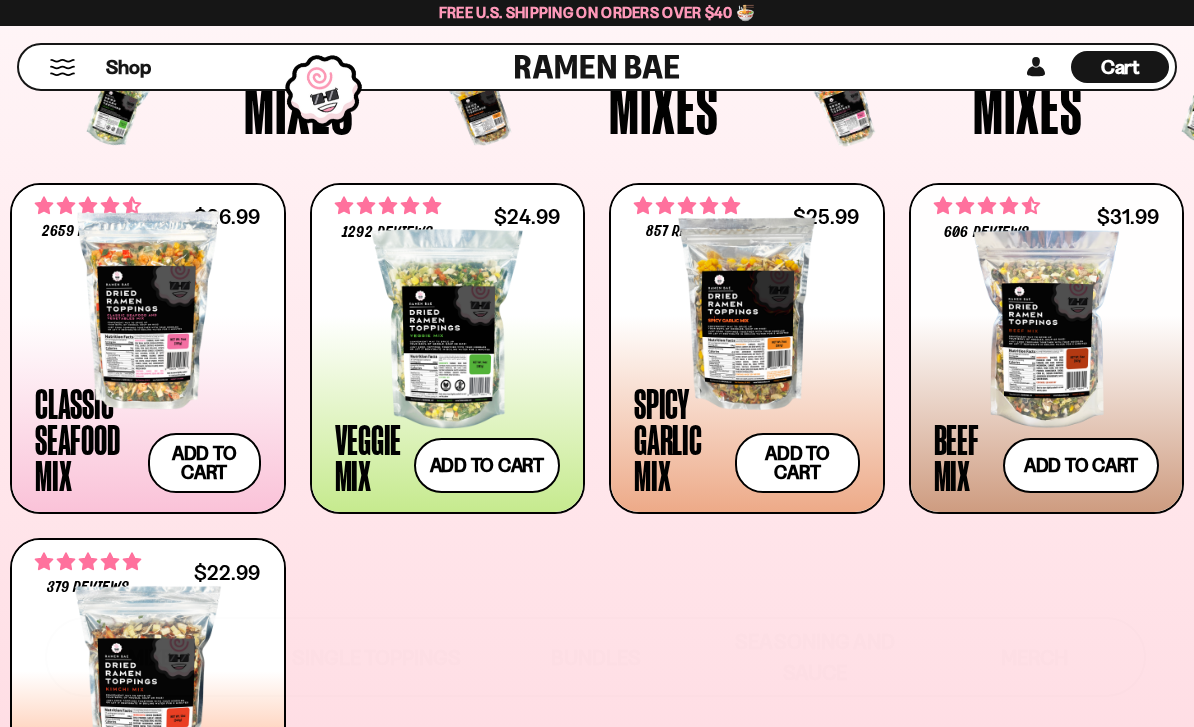 scroll, scrollTop: 668, scrollLeft: 0, axis: vertical 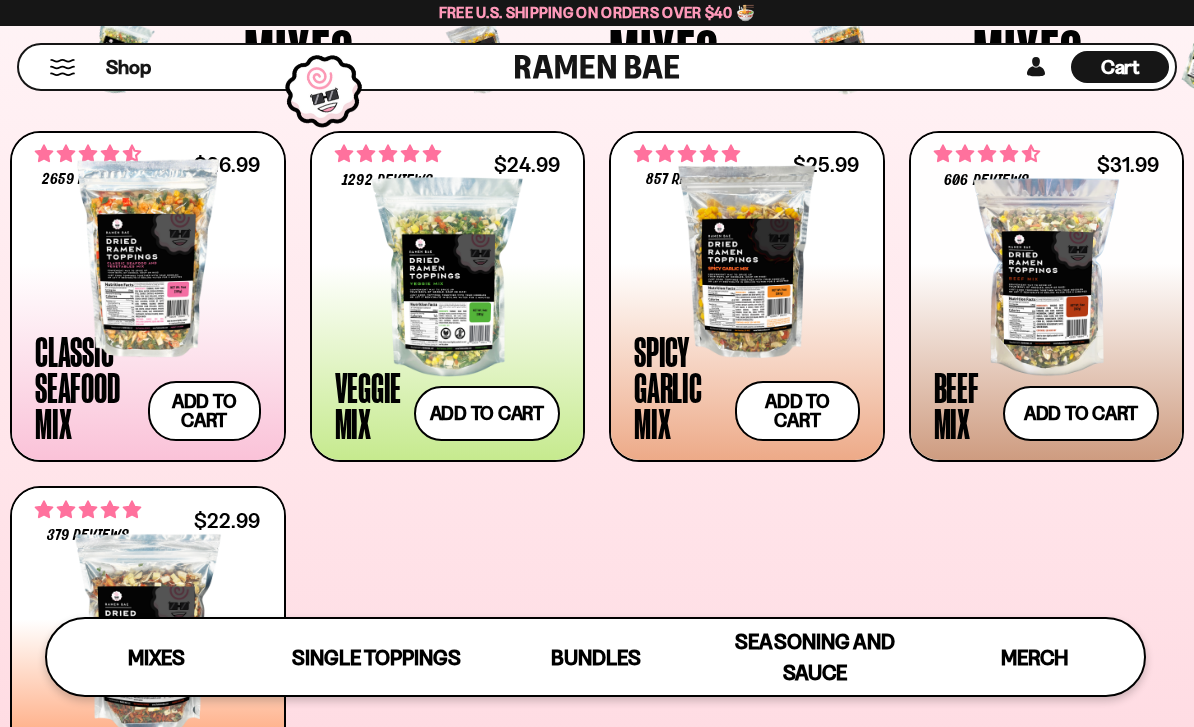click at bounding box center [148, 258] 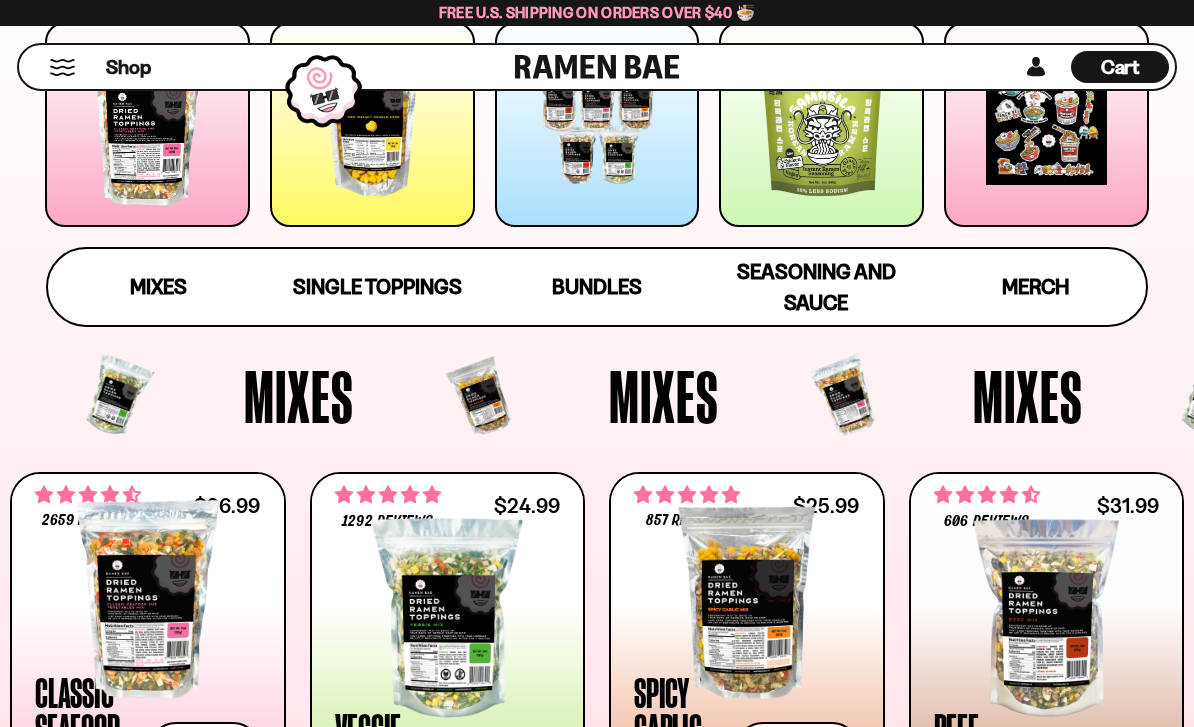scroll, scrollTop: 354, scrollLeft: 0, axis: vertical 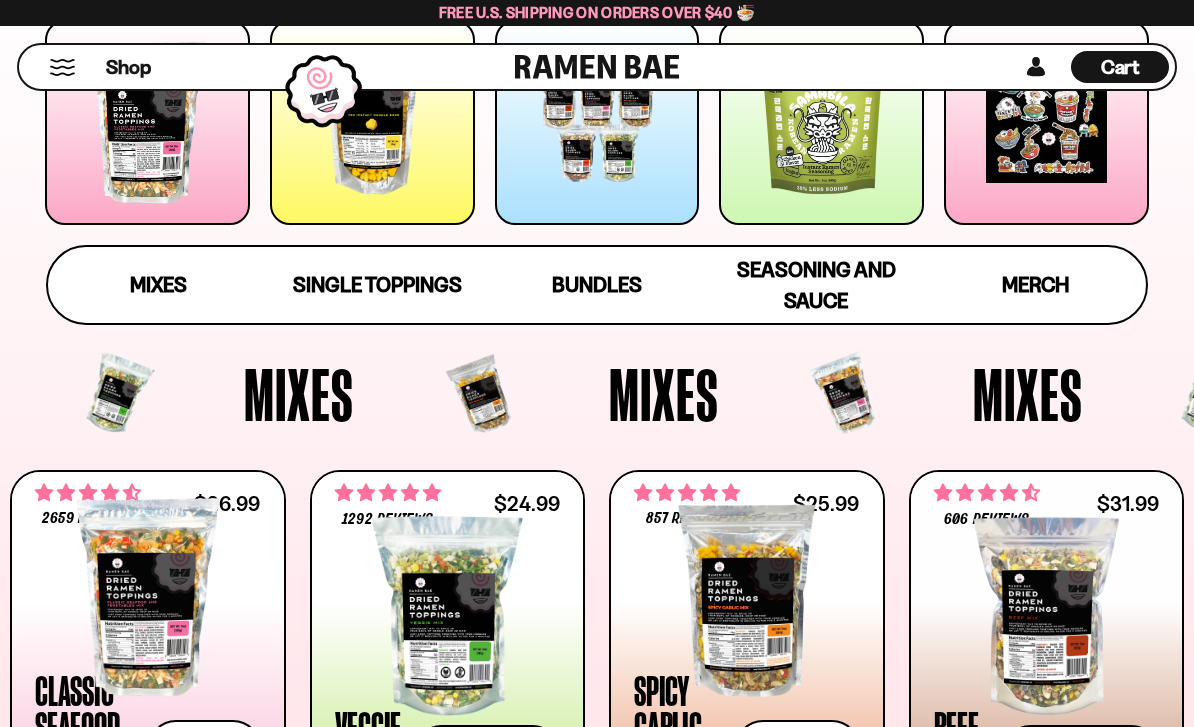 click on "Mixes" at bounding box center [1028, 394] 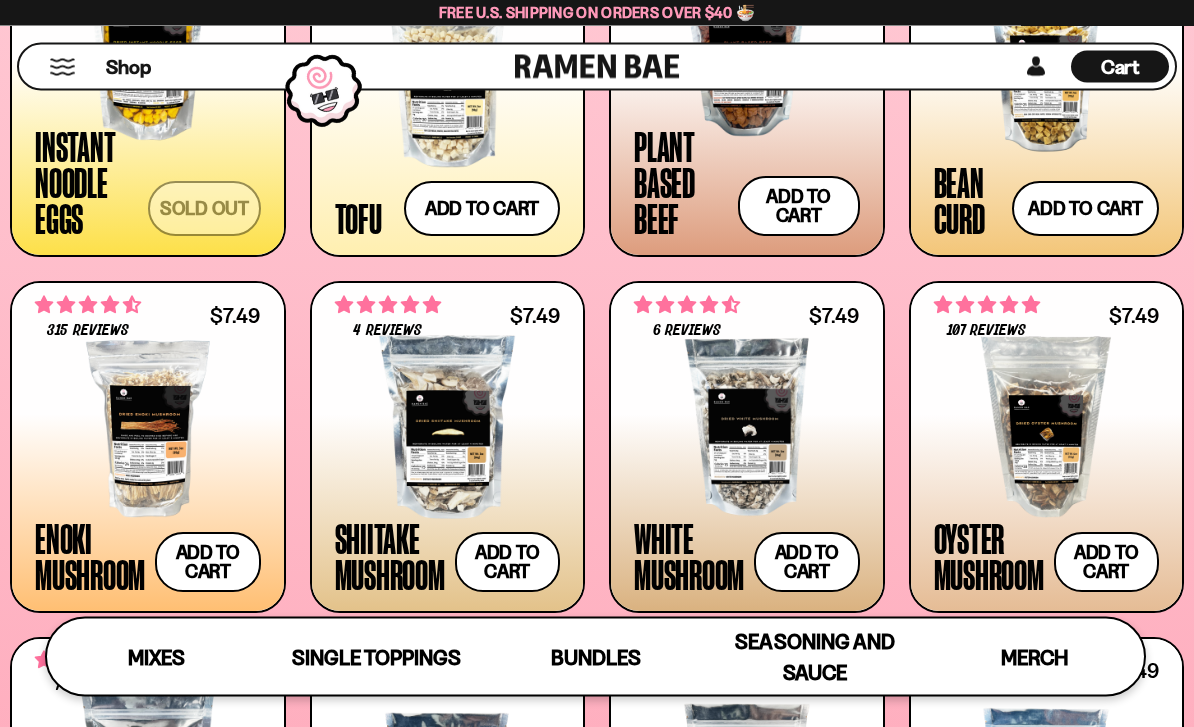 scroll, scrollTop: 2081, scrollLeft: 0, axis: vertical 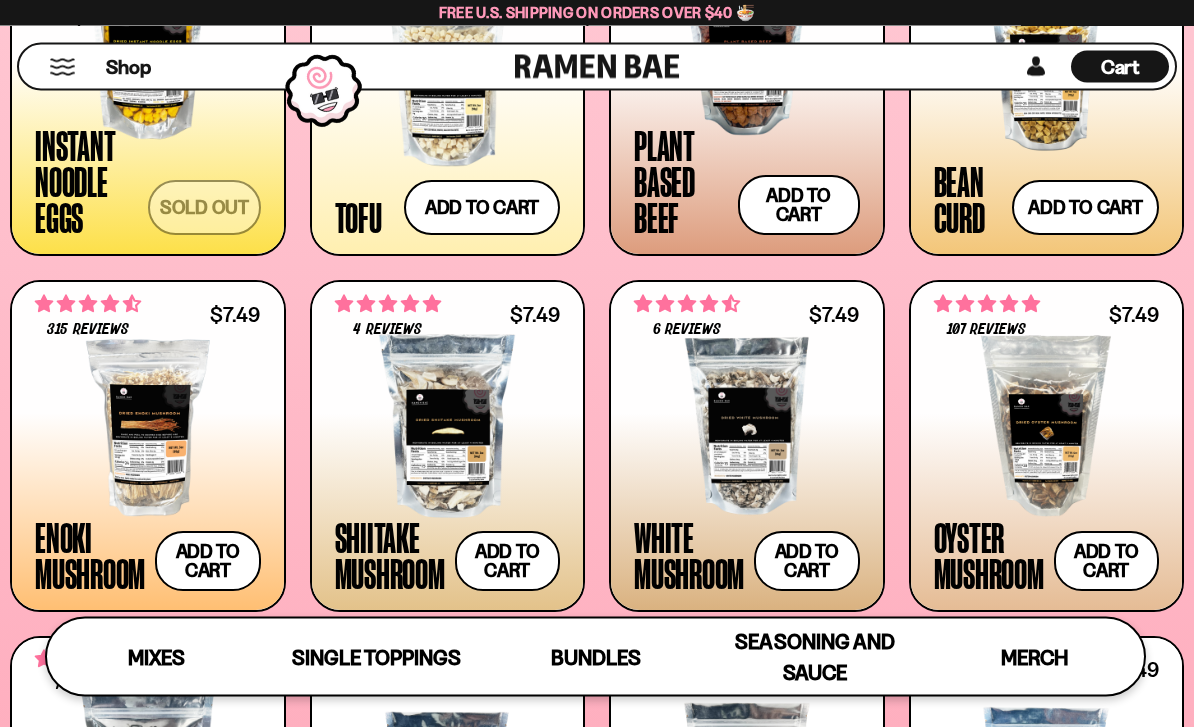 click on "Add to cart
Add
—
Regular price
$7.49
Regular price
Sale price
$7.49
Unit price
/
per" at bounding box center [508, 562] 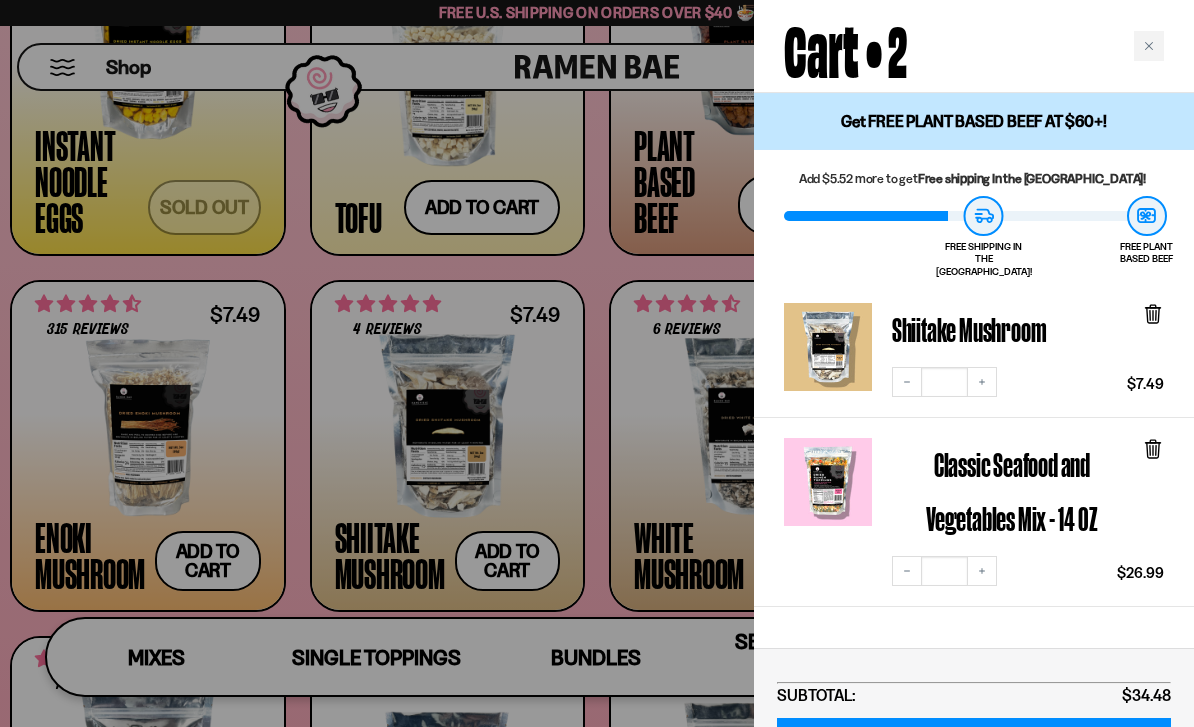 click at bounding box center [597, 363] 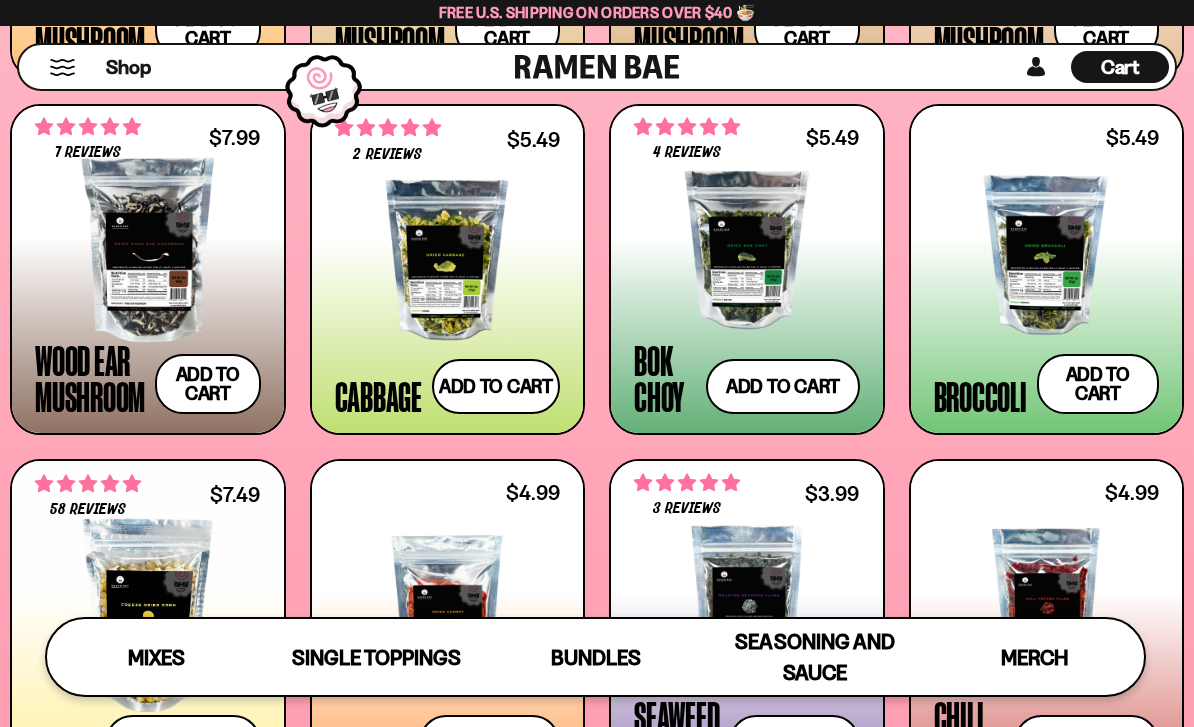 scroll, scrollTop: 2609, scrollLeft: 0, axis: vertical 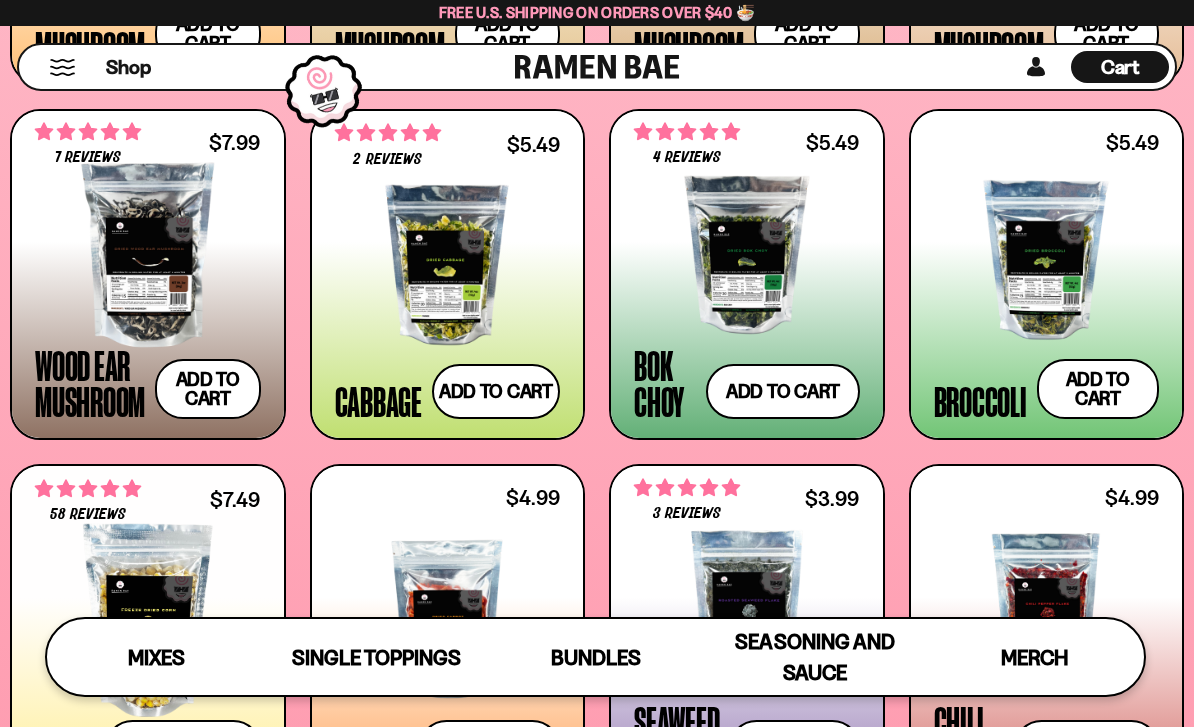 click at bounding box center (448, 265) 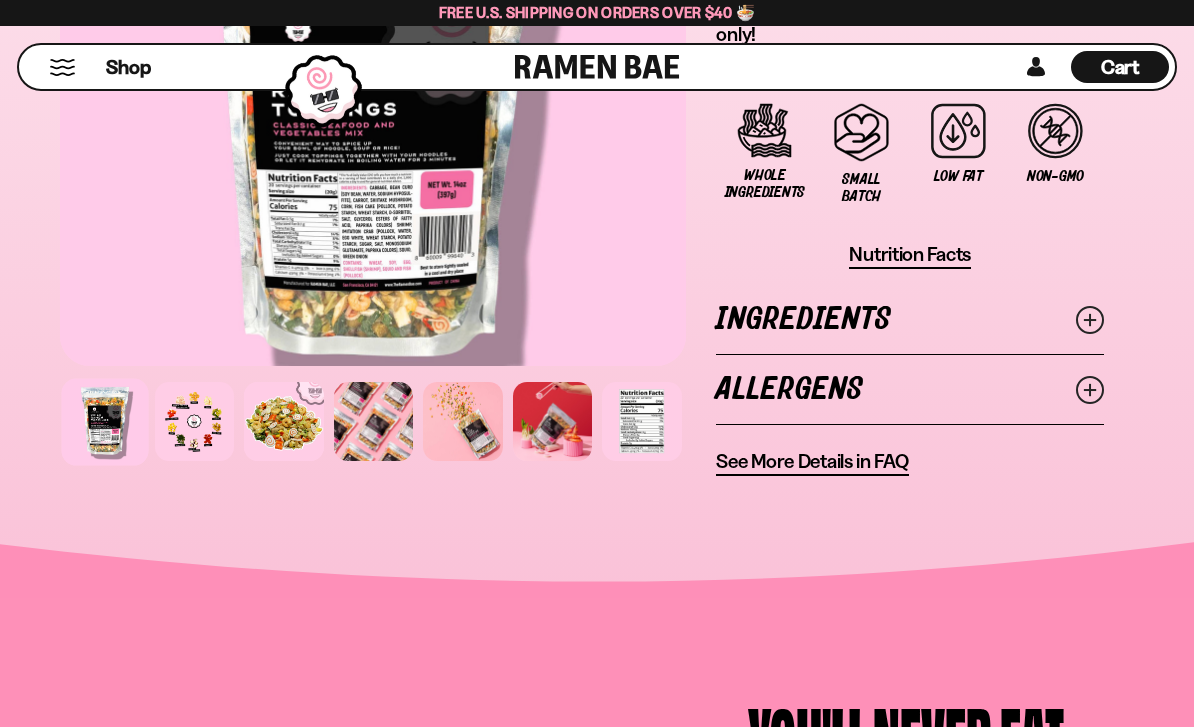 scroll, scrollTop: 2130, scrollLeft: 0, axis: vertical 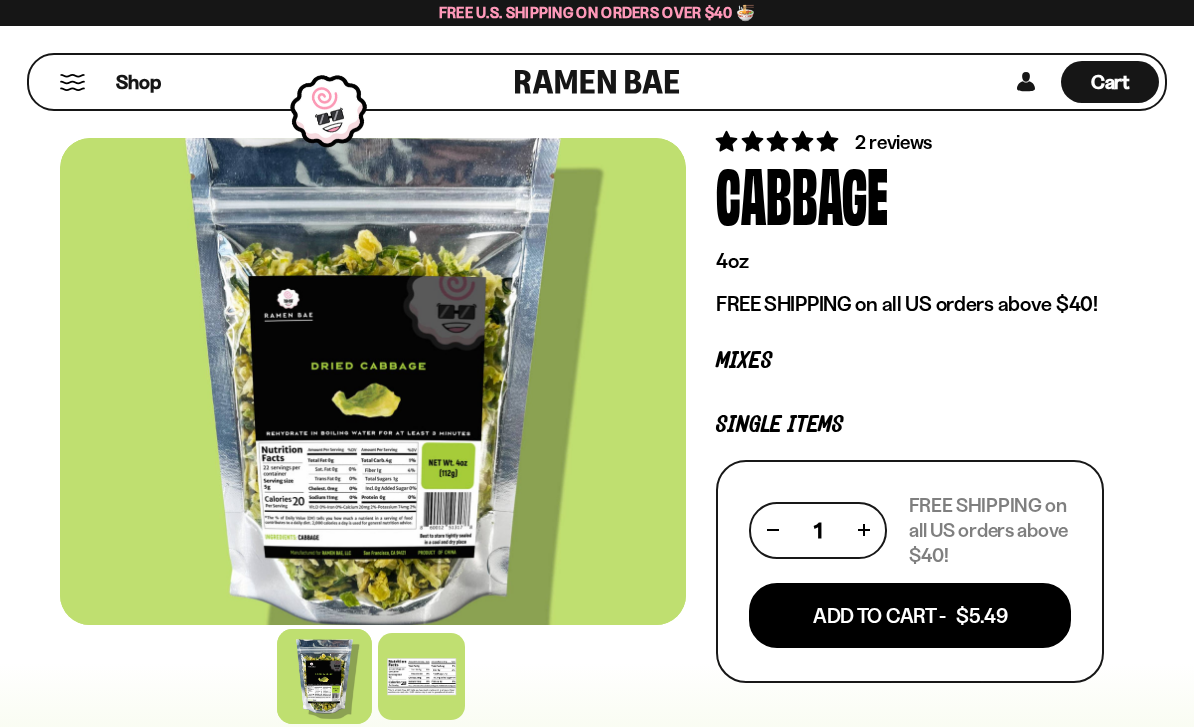 click at bounding box center (324, 676) 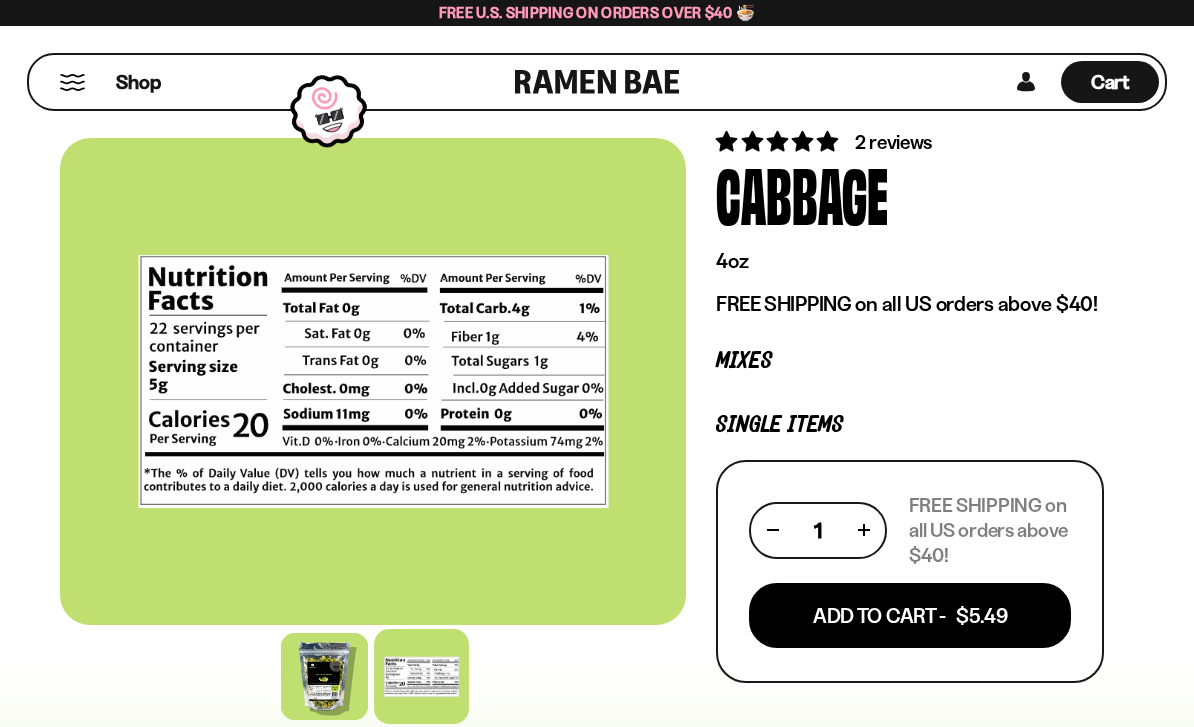 click at bounding box center (324, 676) 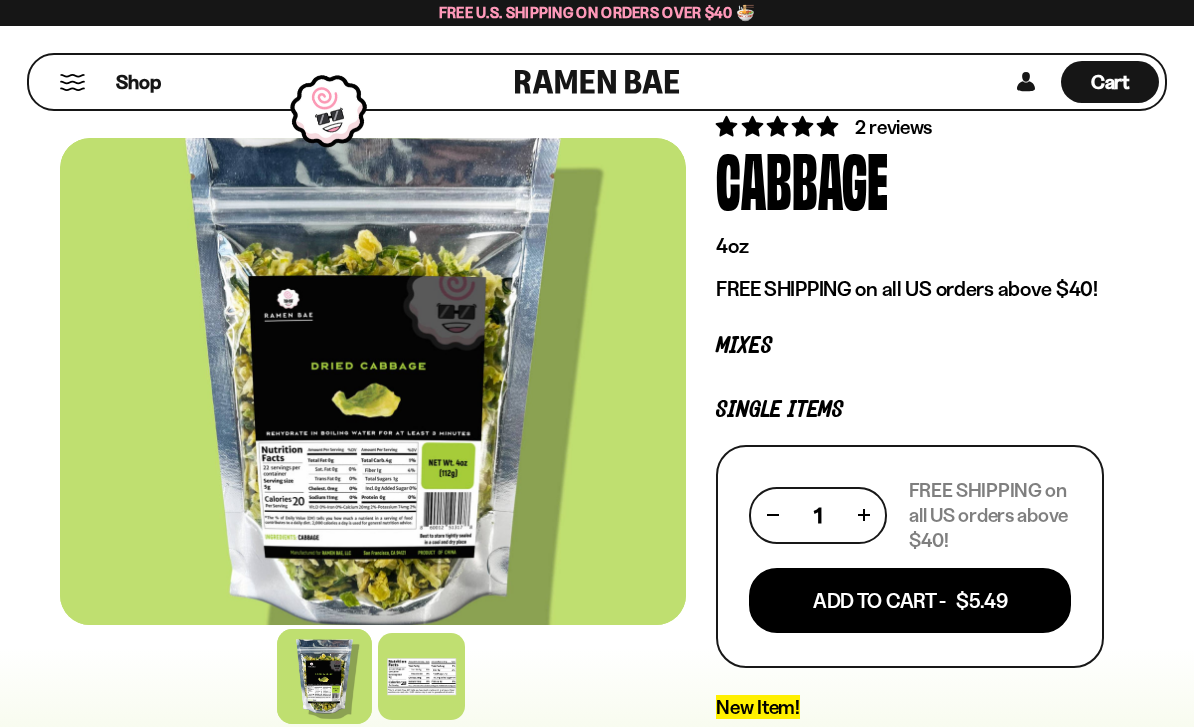 scroll, scrollTop: 64, scrollLeft: 0, axis: vertical 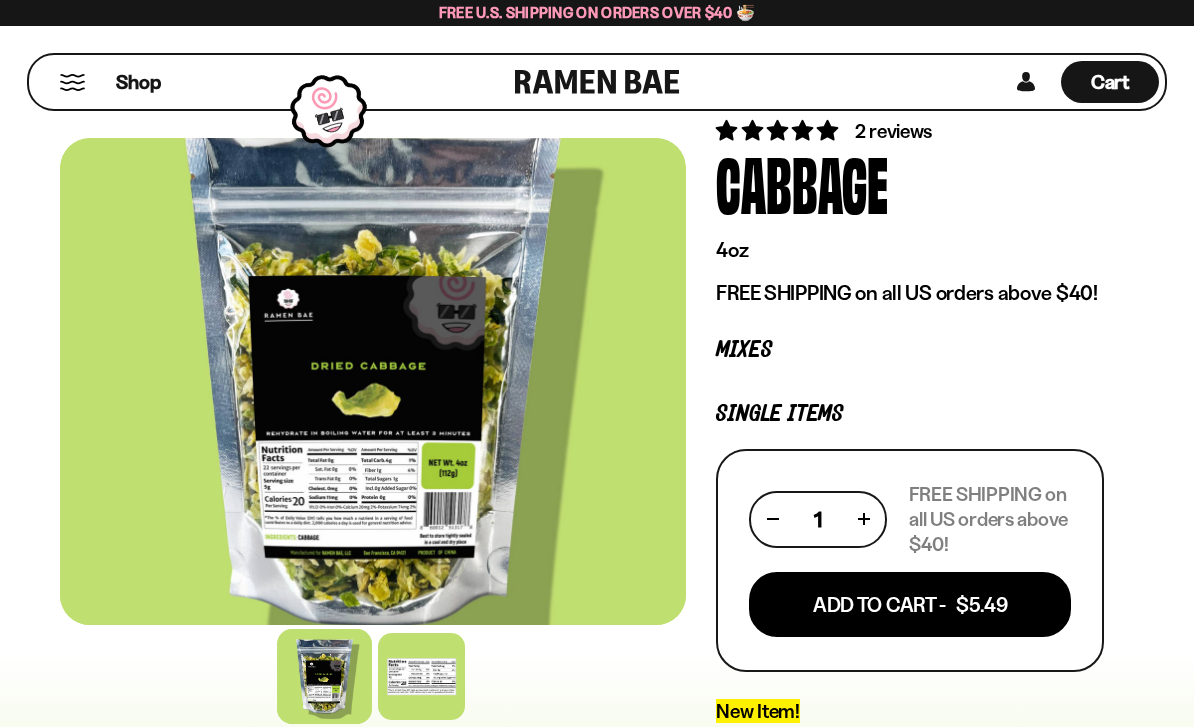 click on "Add To Cart -
$5.49" at bounding box center (910, 604) 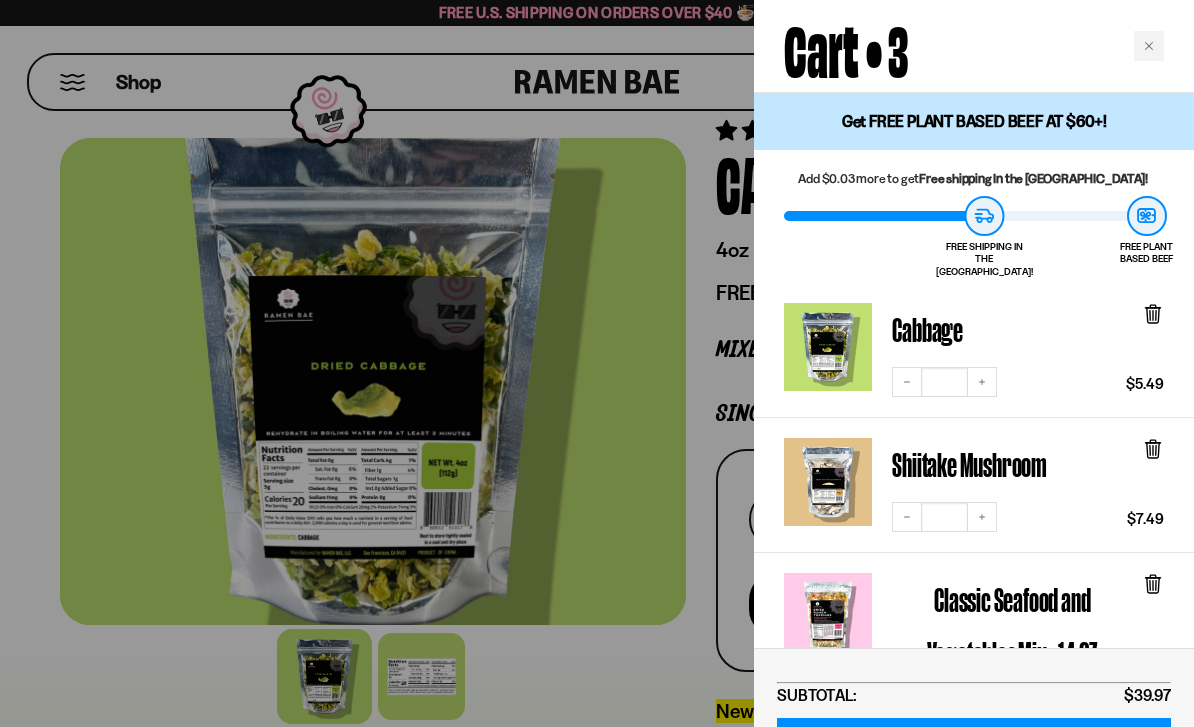 click on "CHECKOUT" at bounding box center [974, 743] 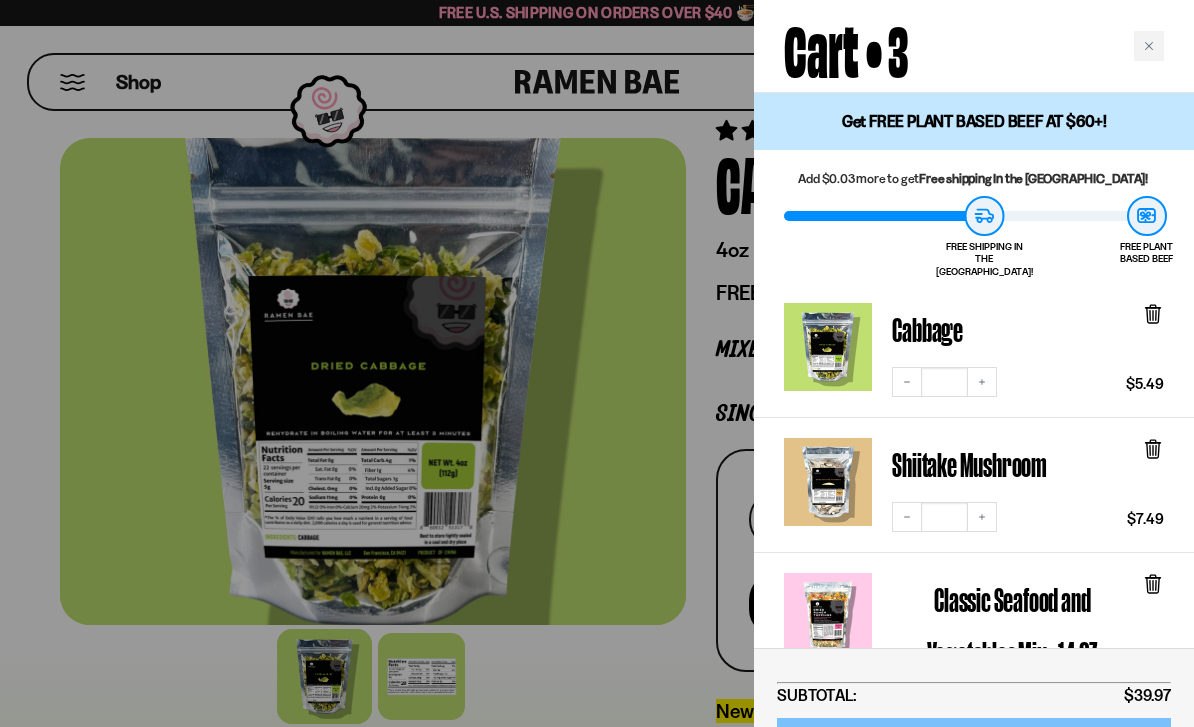 scroll, scrollTop: 128, scrollLeft: 0, axis: vertical 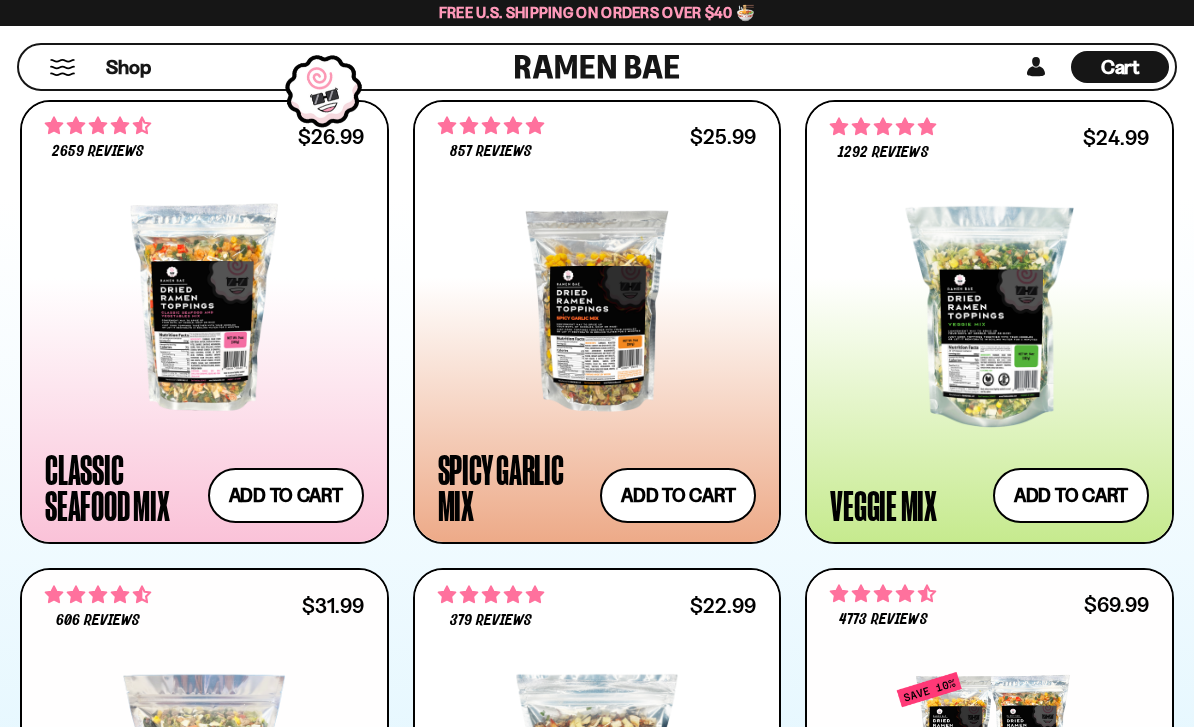 click on "Cart" at bounding box center [1120, 67] 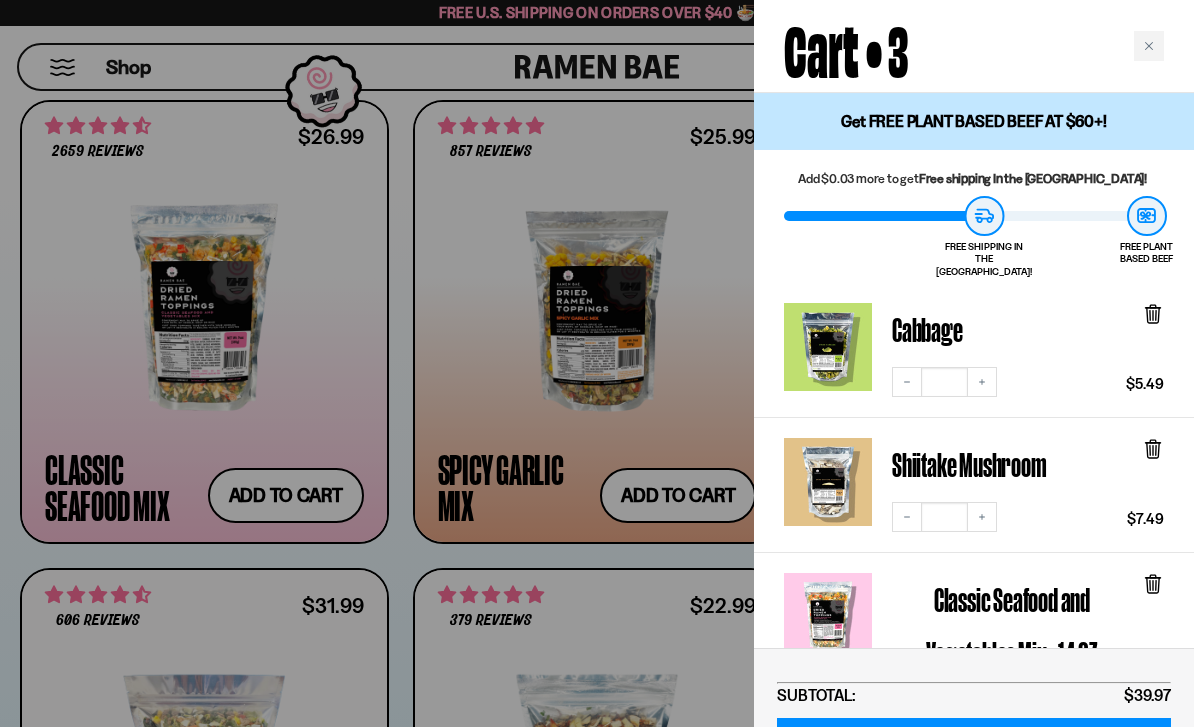 click 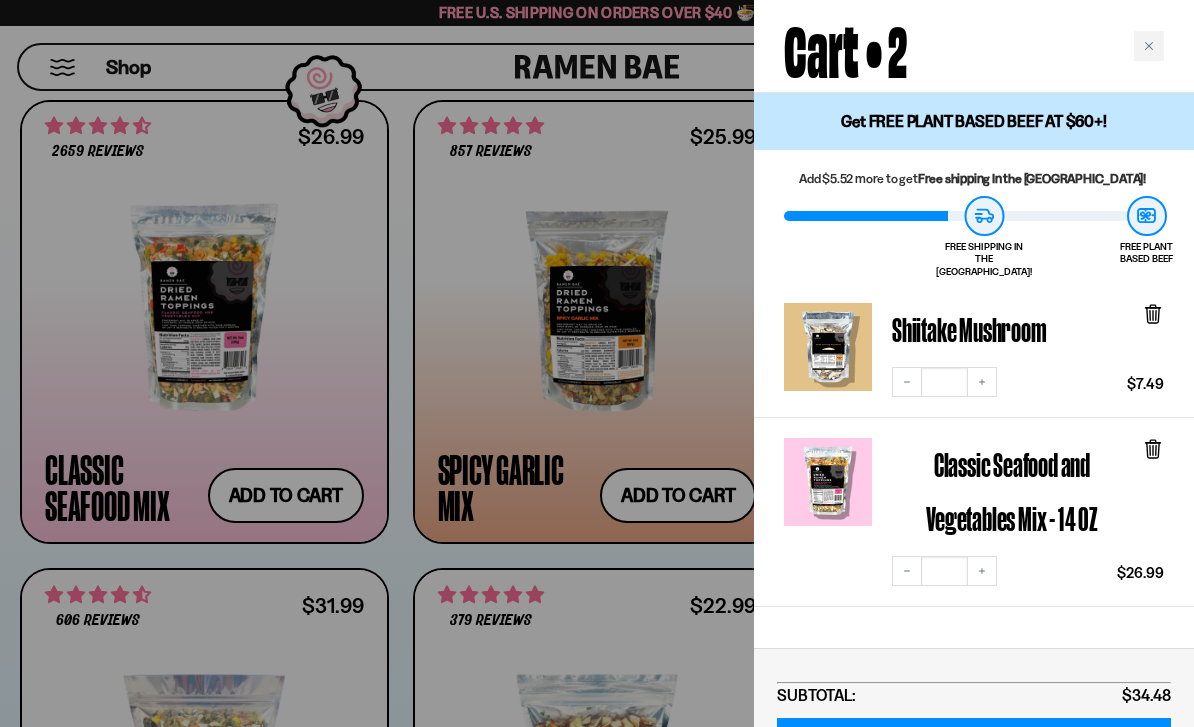click on "Shiitake Mushroom" at bounding box center [969, 330] 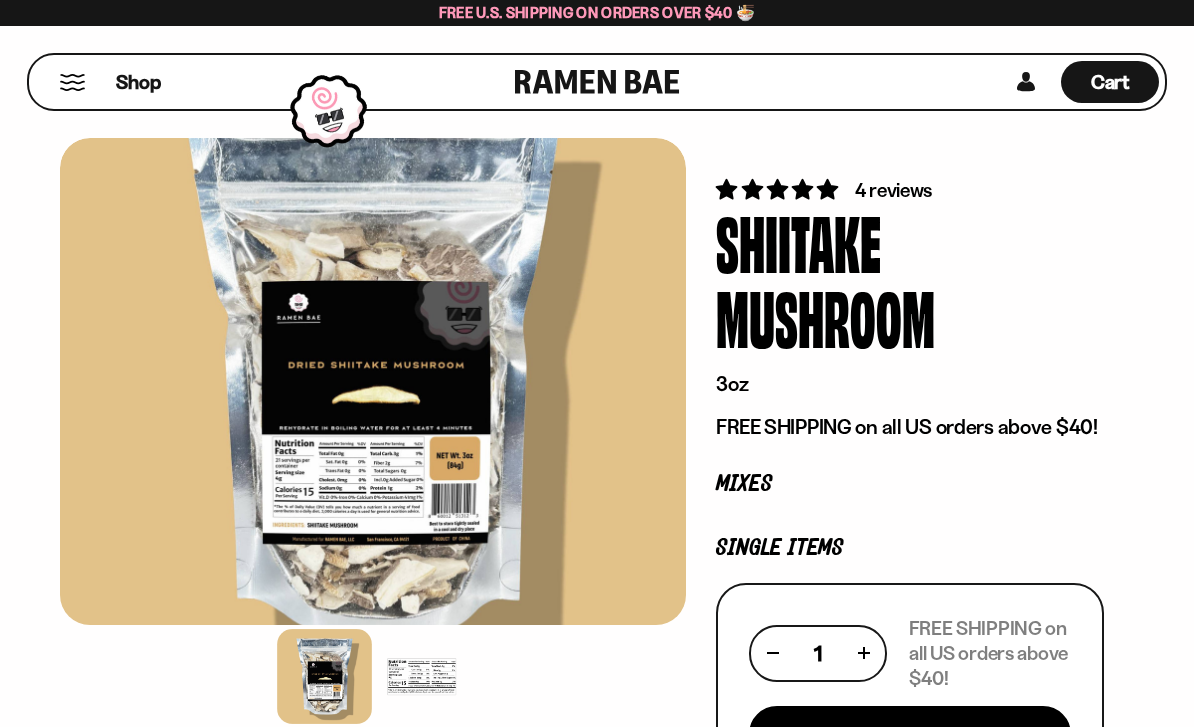 scroll, scrollTop: 0, scrollLeft: 0, axis: both 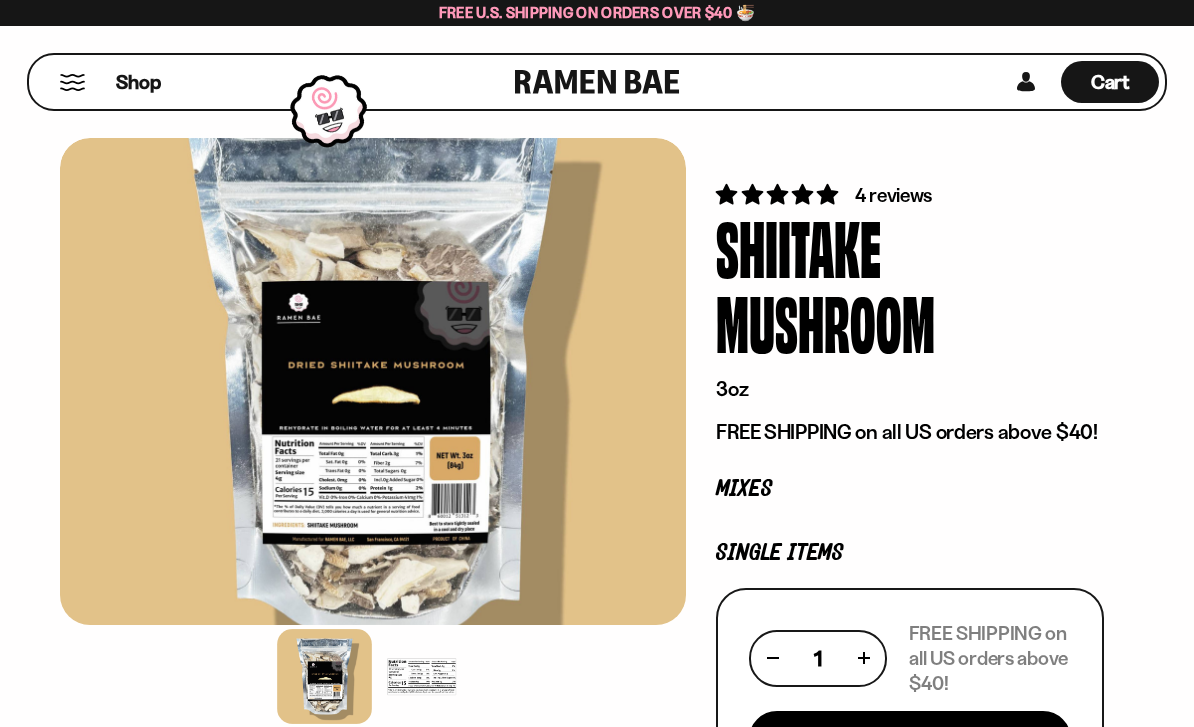 click on "Shop" at bounding box center (138, 82) 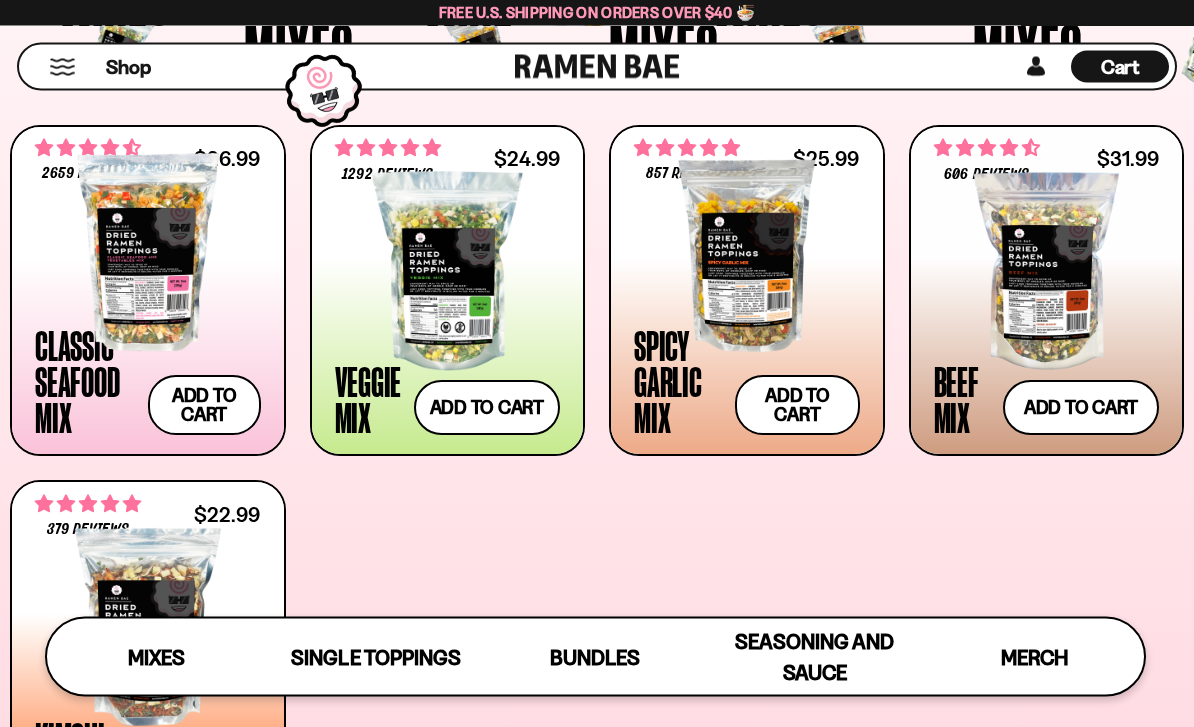 scroll, scrollTop: 674, scrollLeft: 0, axis: vertical 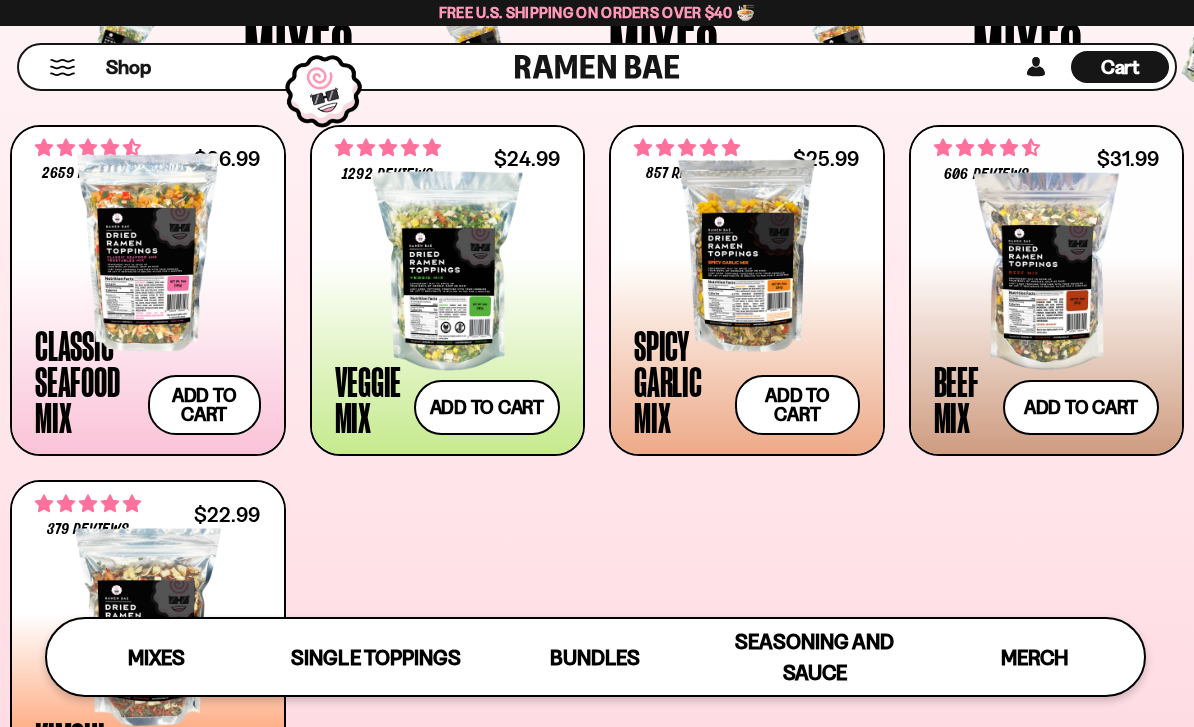 click at bounding box center [448, 271] 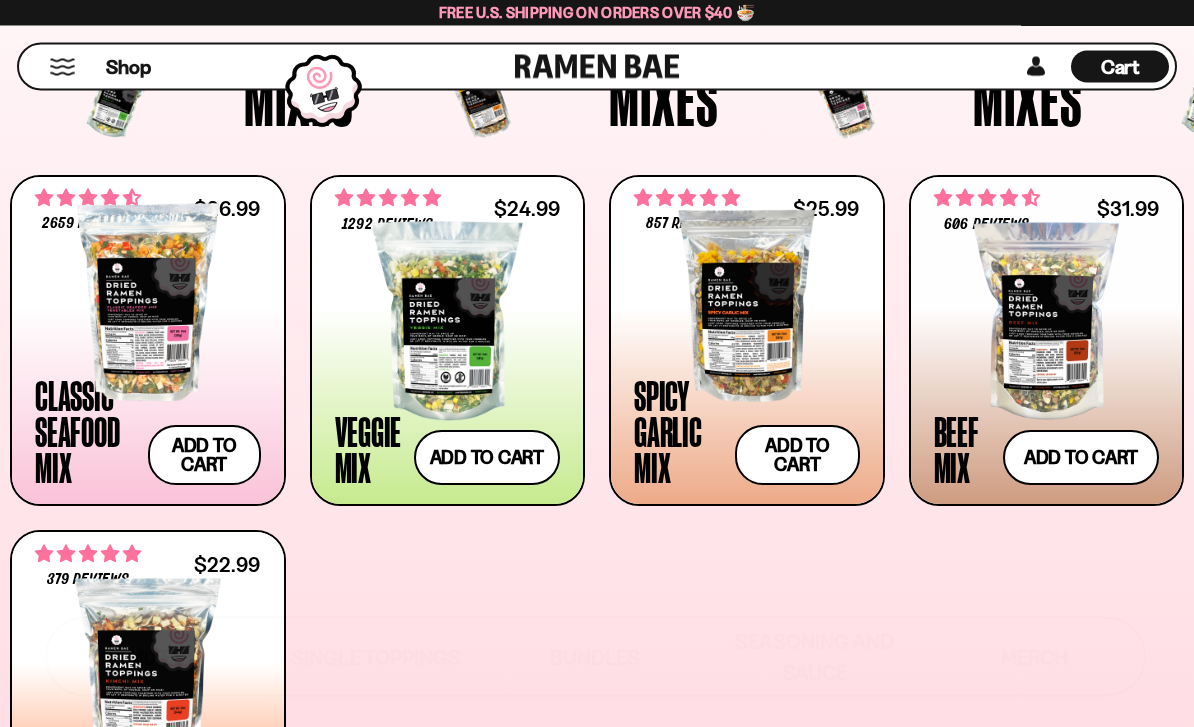 scroll, scrollTop: 637, scrollLeft: 0, axis: vertical 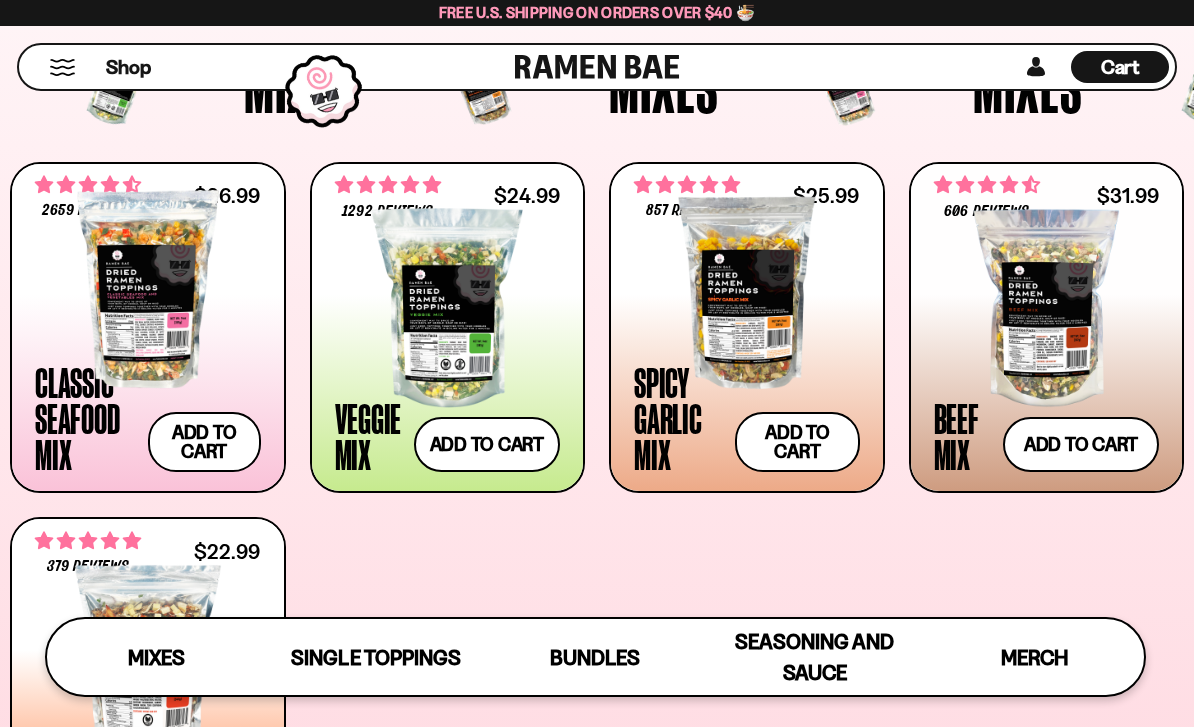 click at bounding box center (148, 289) 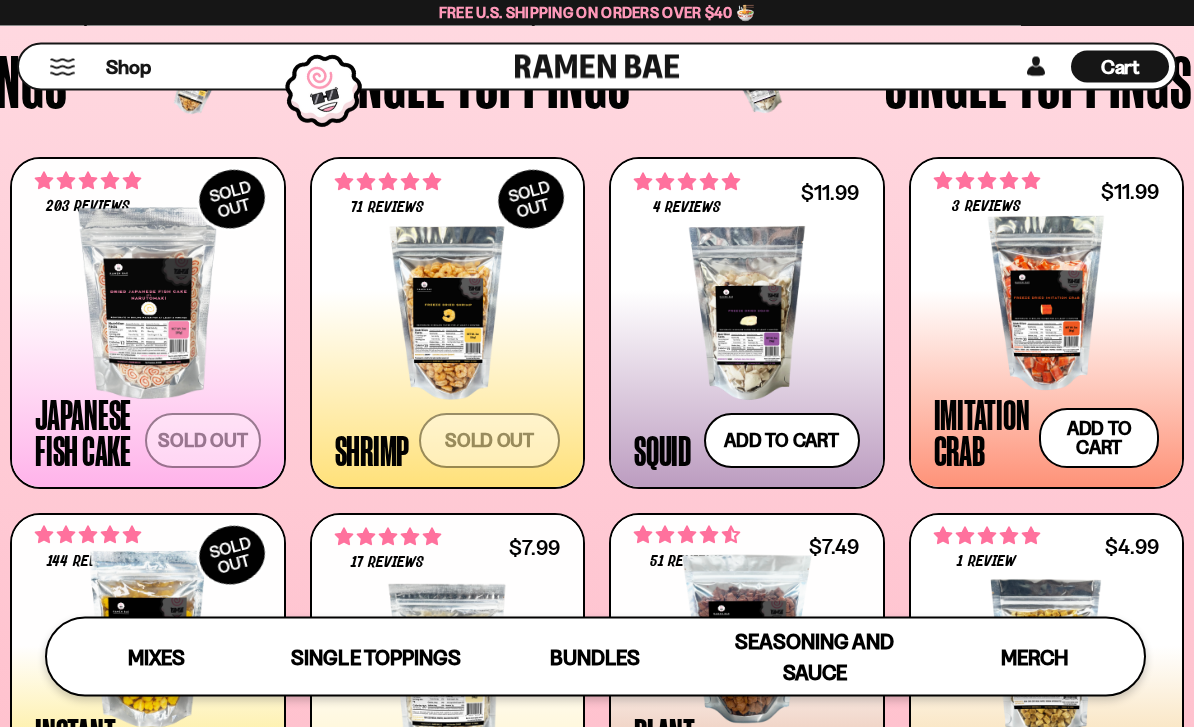 scroll, scrollTop: 1494, scrollLeft: 0, axis: vertical 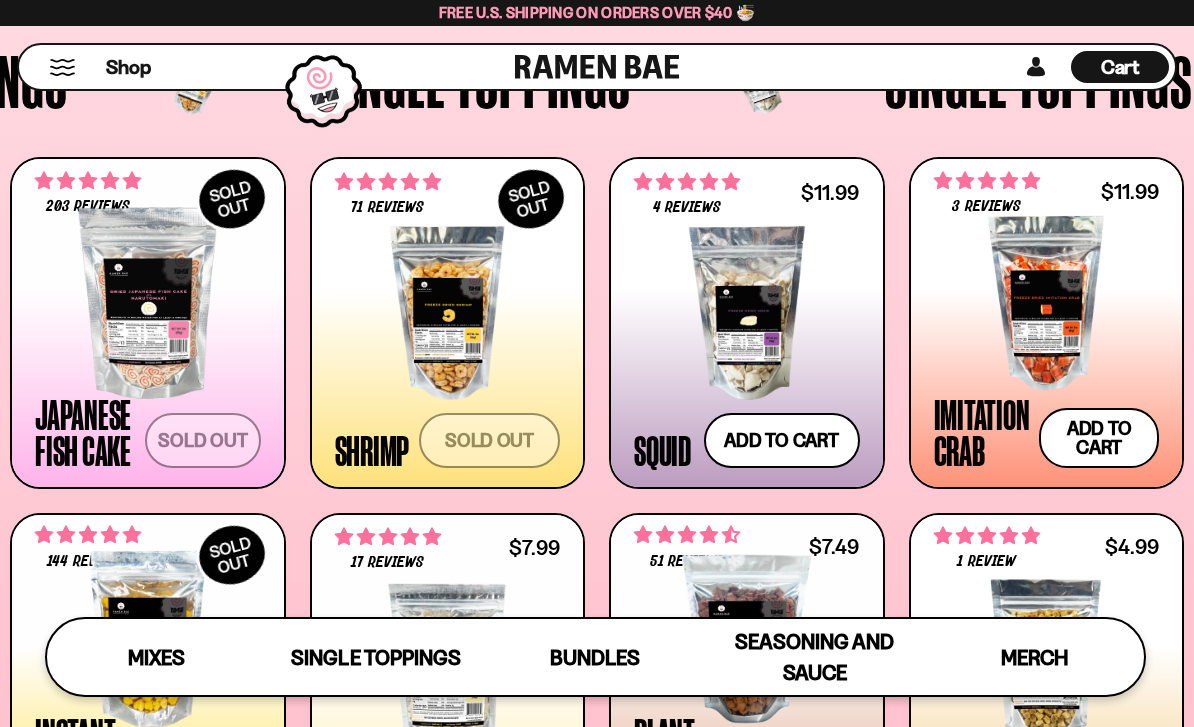 click at bounding box center [747, 313] 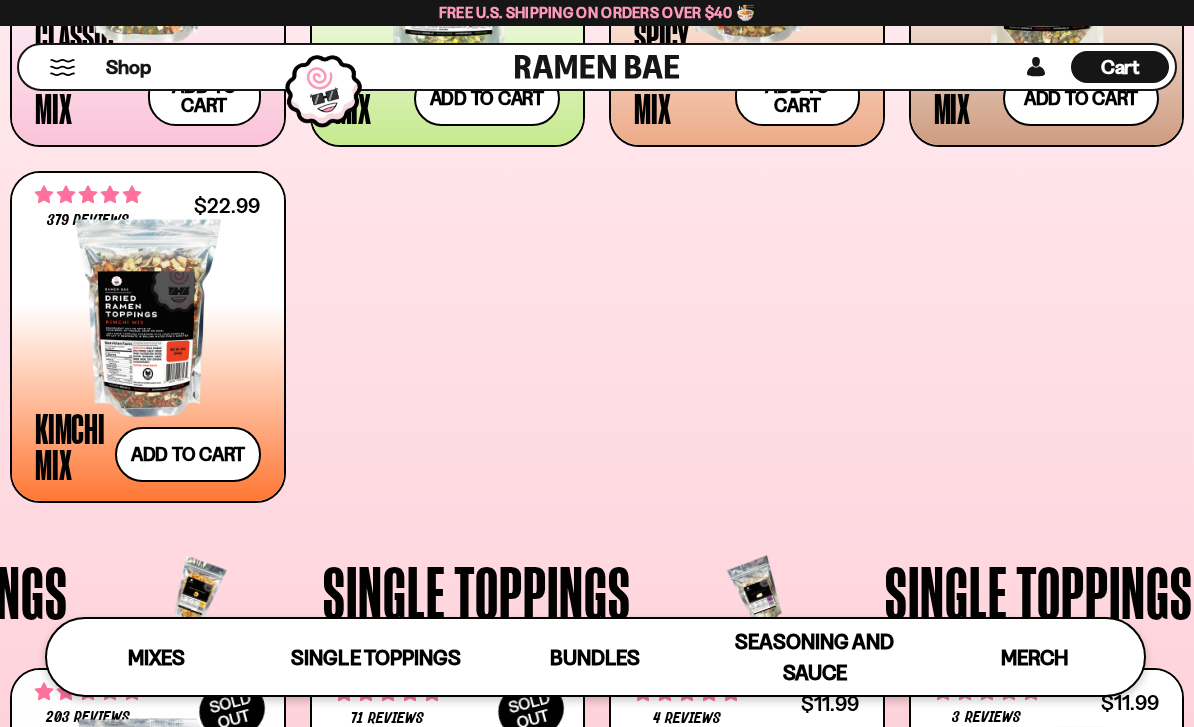 scroll, scrollTop: 981, scrollLeft: 0, axis: vertical 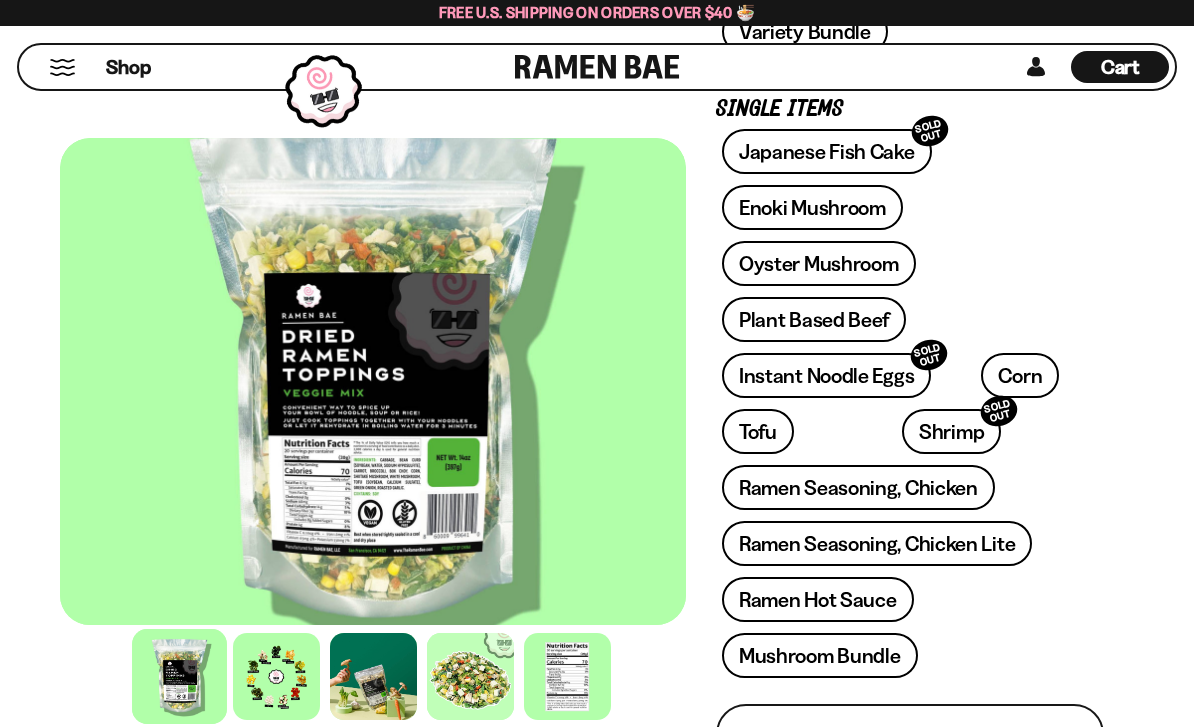 click at bounding box center [276, 676] 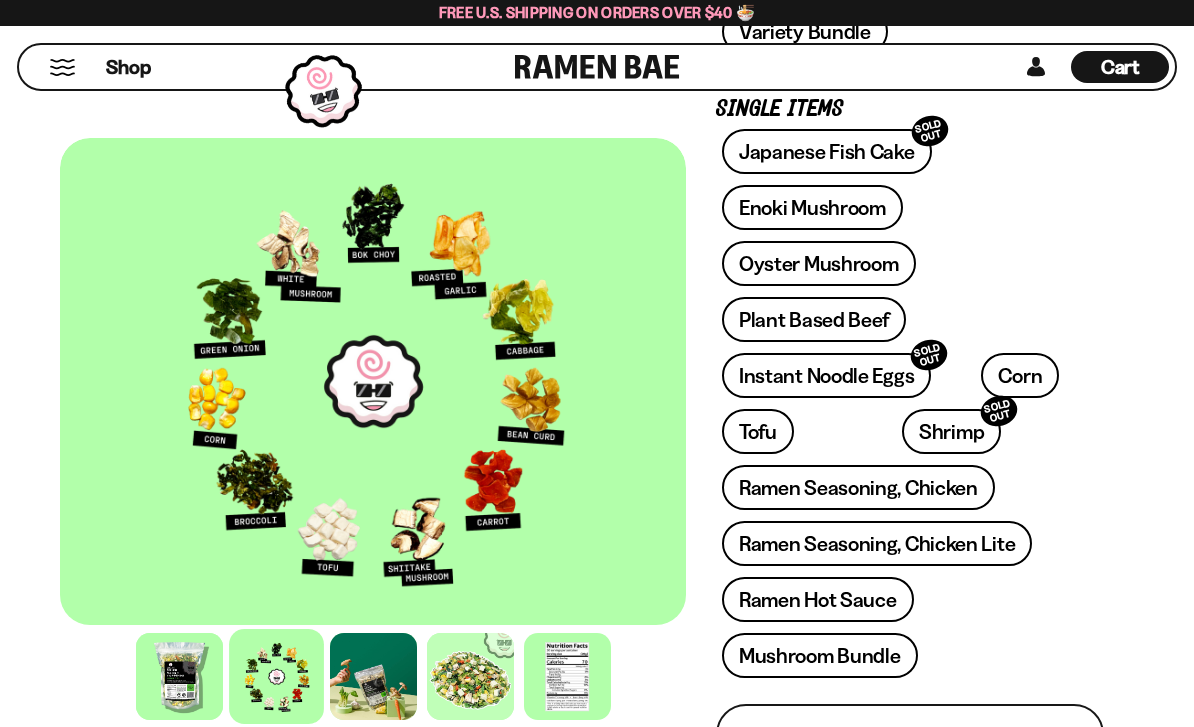 click on "1292 reviews
Veggie   Mix
14oz (20 servings) FREE SHIPPING  on all US orders above $40!
Mixes
Classic Seafood Mix
Veggie Mix
Spicy Garlic Mix
Single Items" at bounding box center (910, 755) 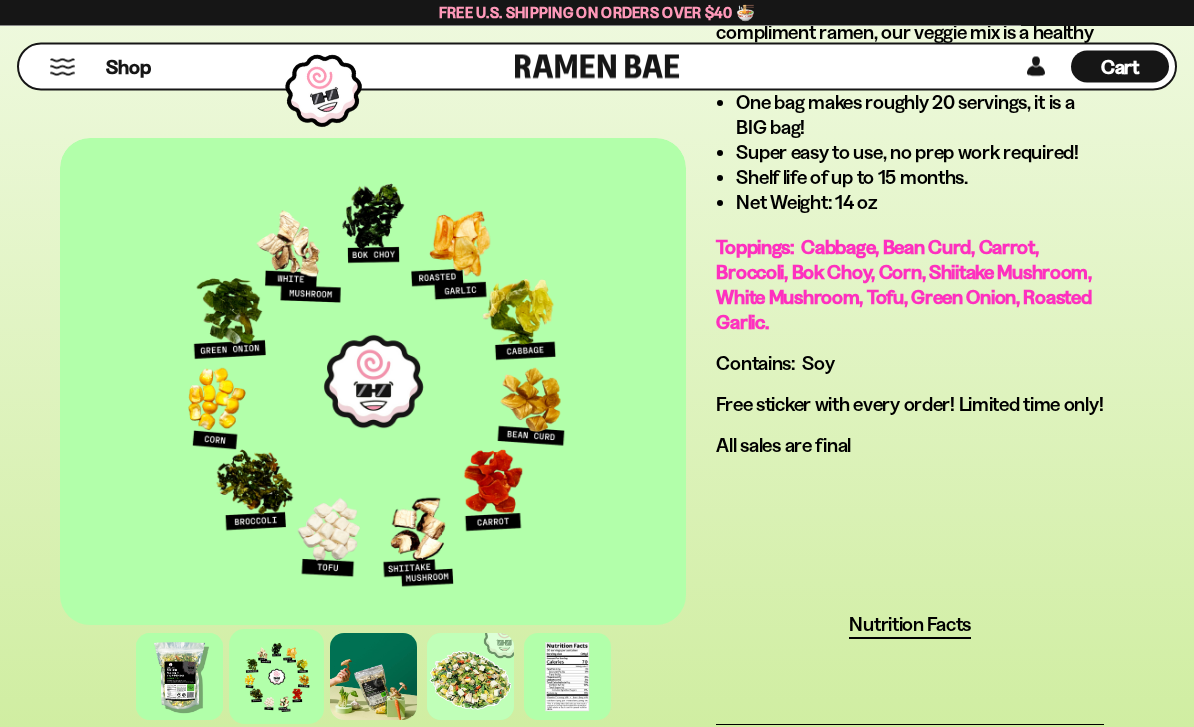 scroll, scrollTop: 1753, scrollLeft: 0, axis: vertical 